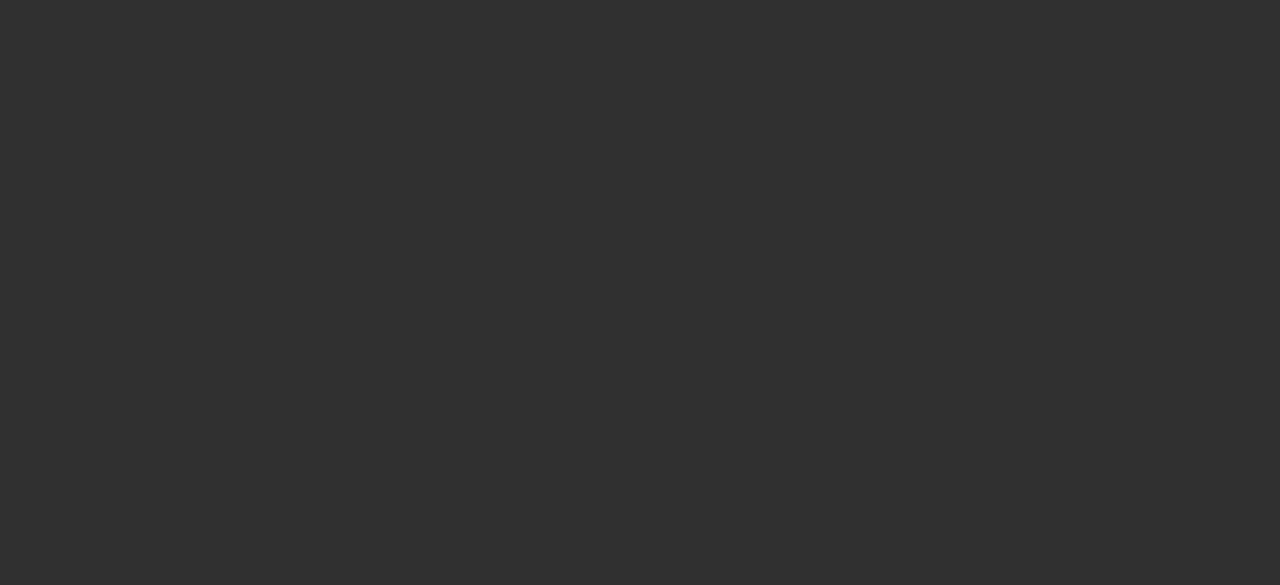 scroll, scrollTop: 0, scrollLeft: 0, axis: both 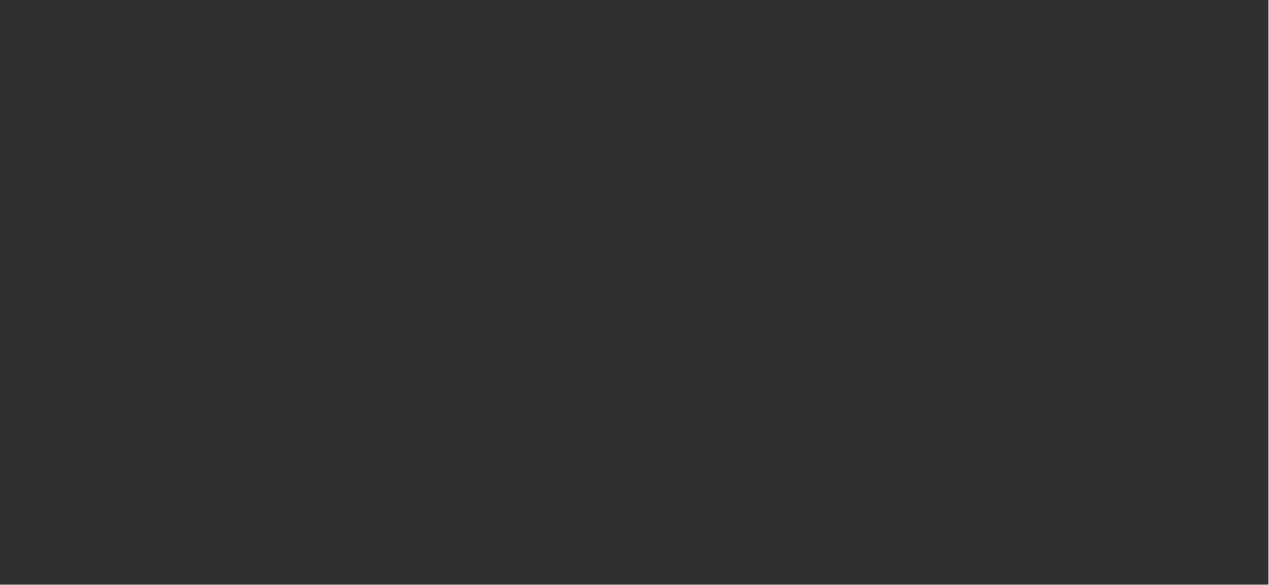 select on "10" 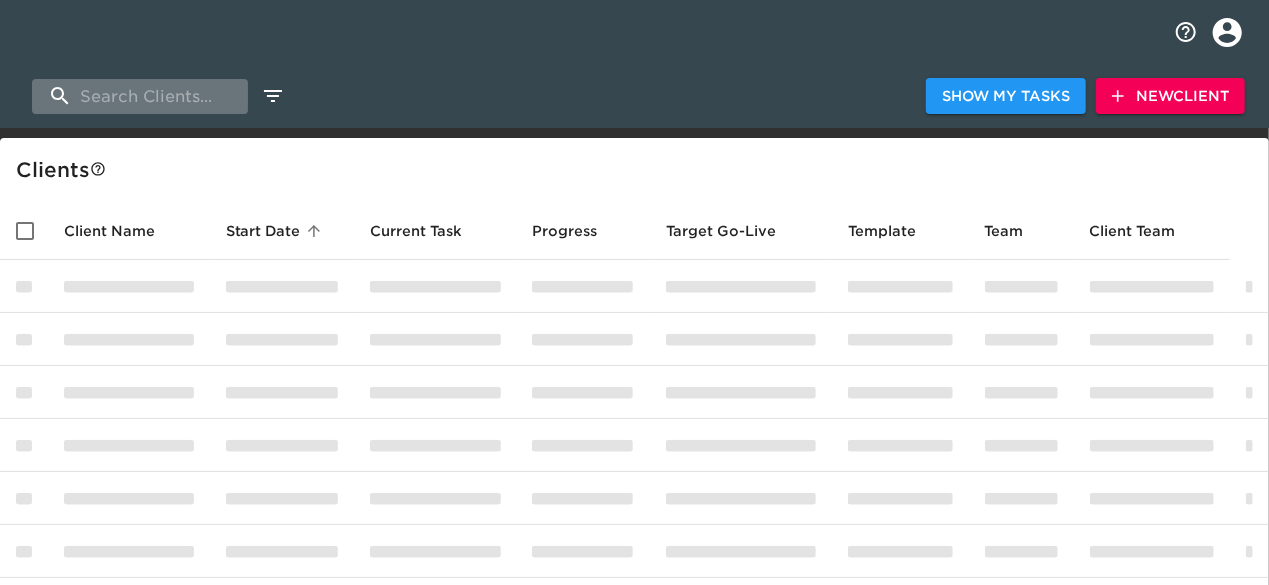 click at bounding box center (140, 96) 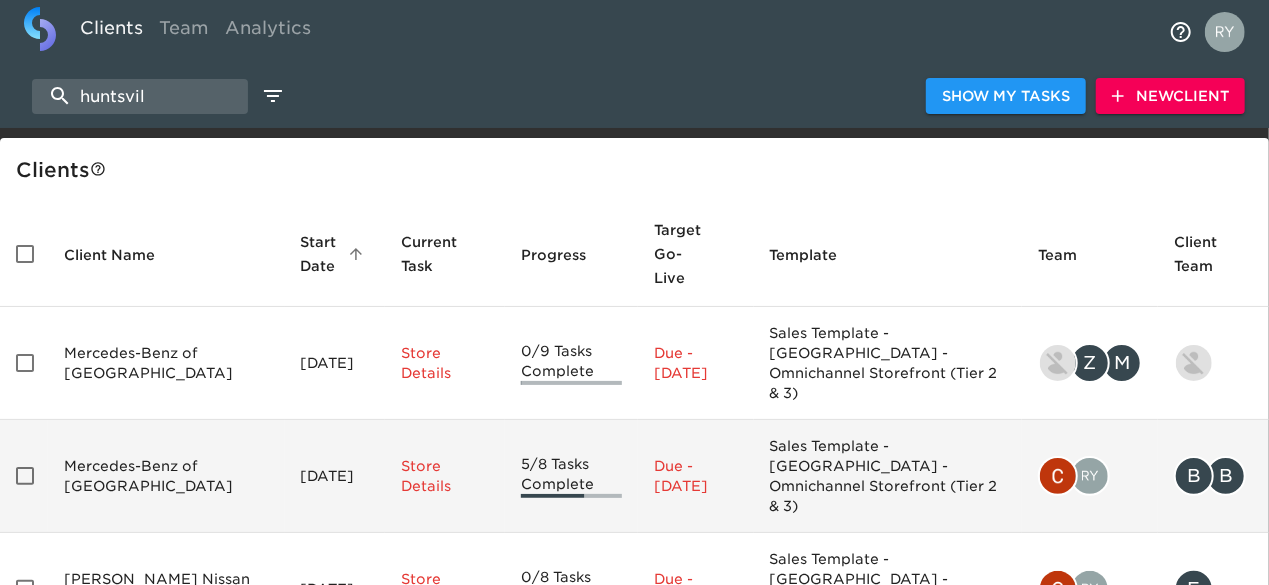 type on "huntsvil" 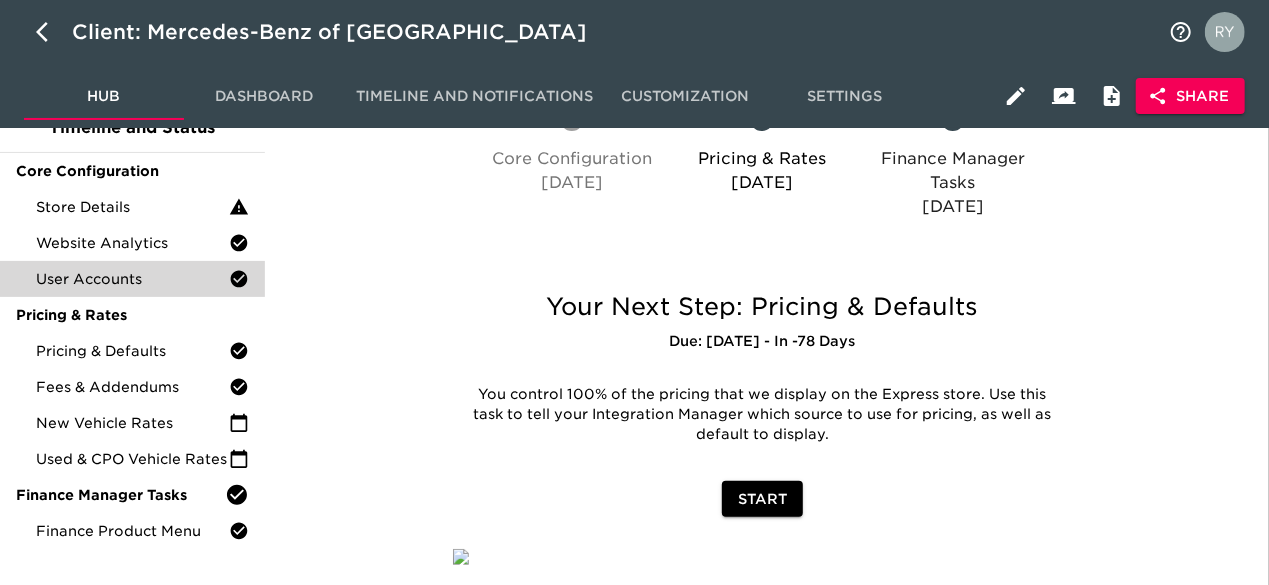 scroll, scrollTop: 292, scrollLeft: 0, axis: vertical 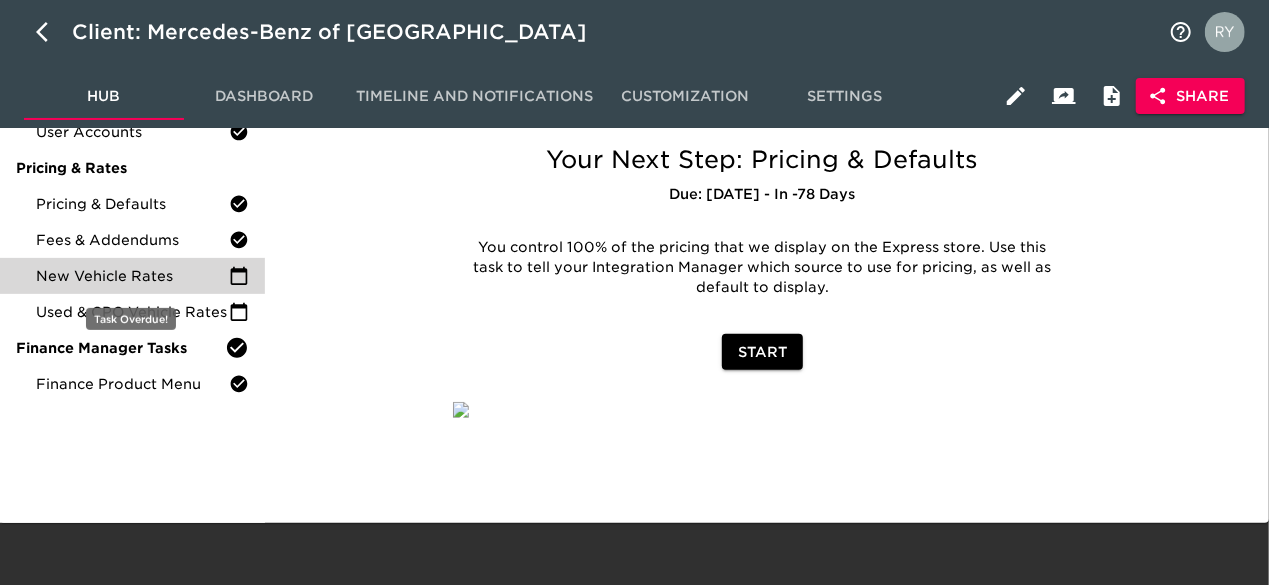 click on "New Vehicle Rates" at bounding box center [132, 276] 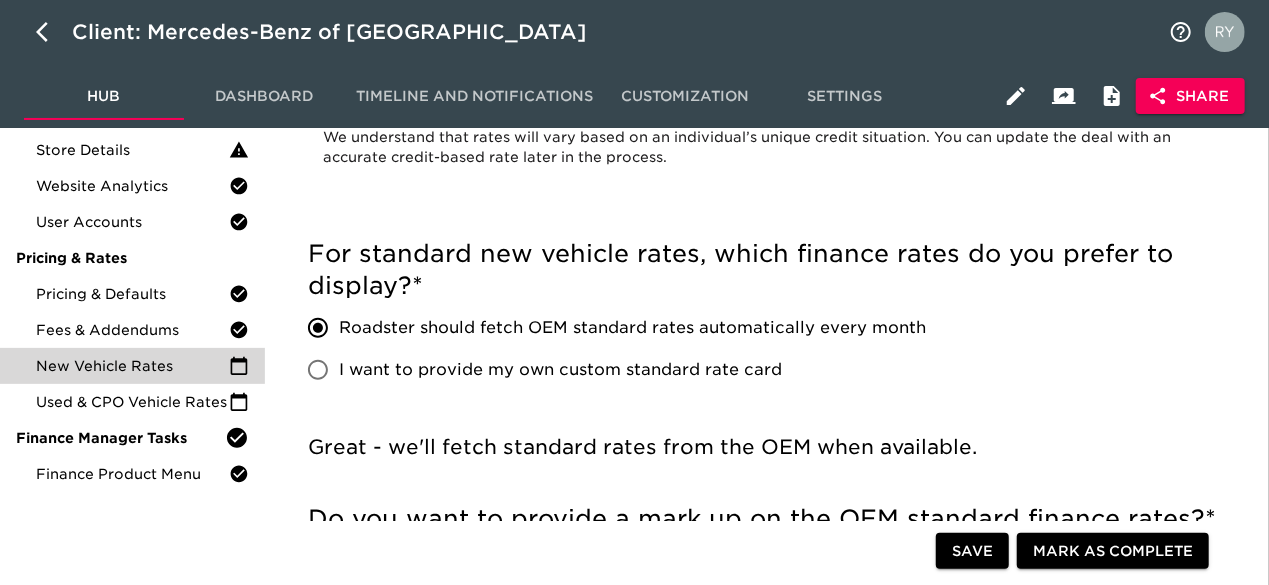 scroll, scrollTop: 0, scrollLeft: 0, axis: both 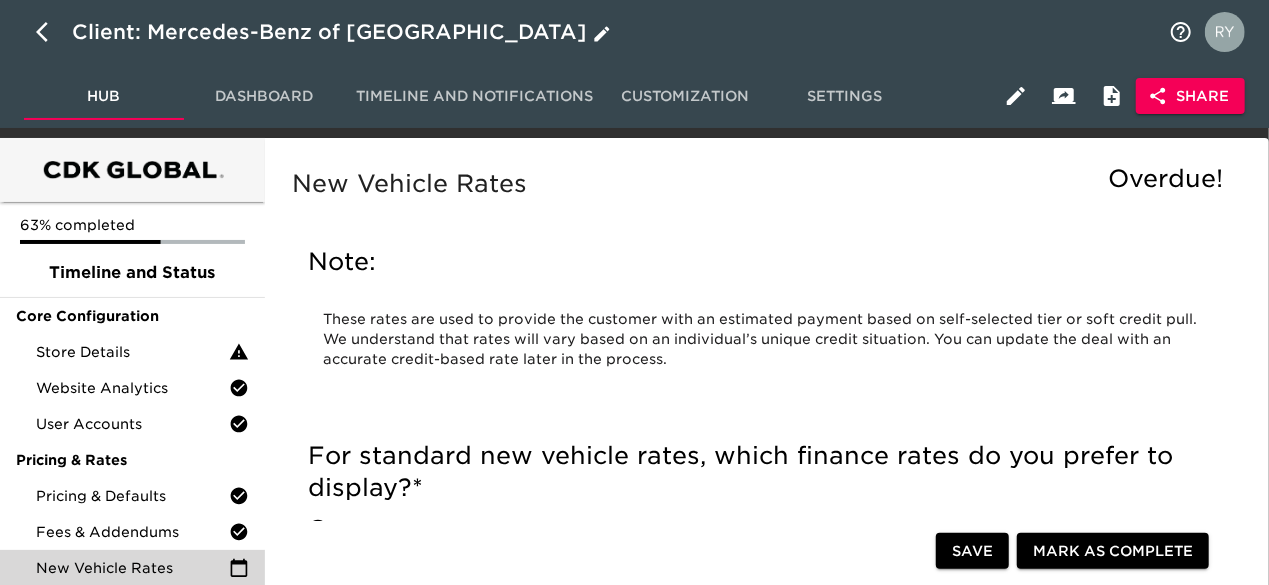click 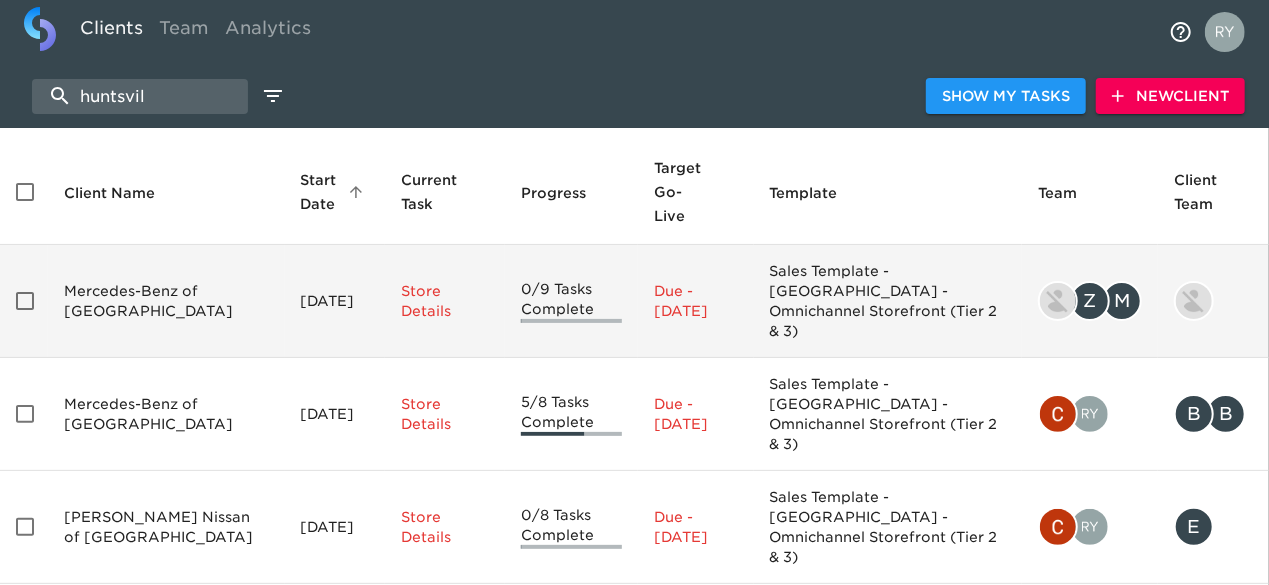 scroll, scrollTop: 92, scrollLeft: 0, axis: vertical 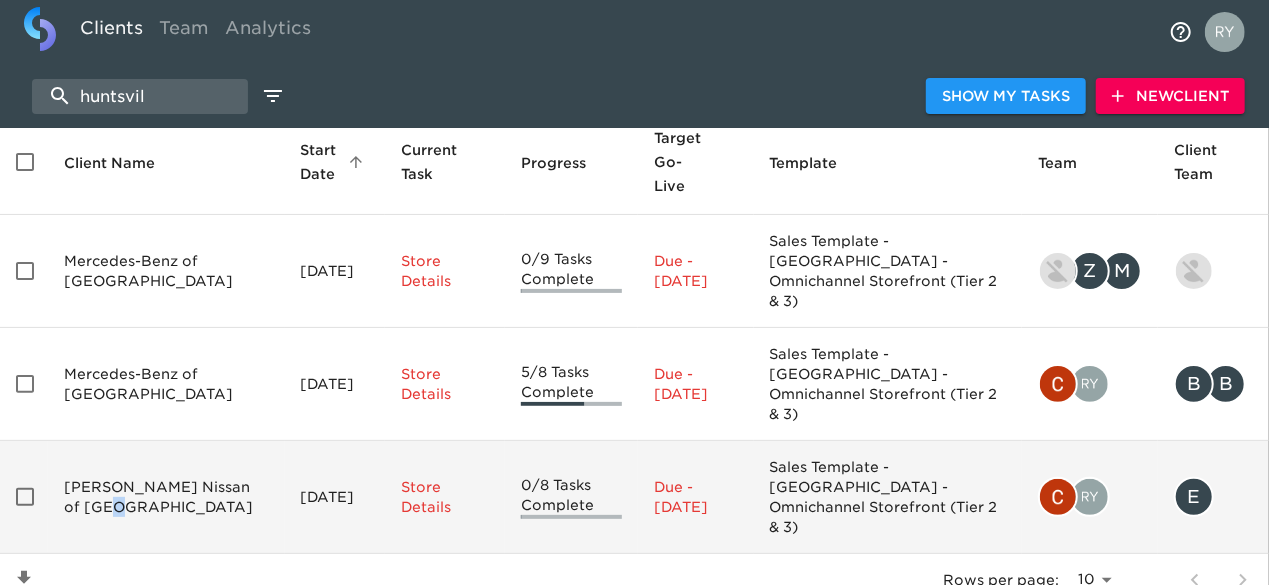 click on "[PERSON_NAME] Nissan of [GEOGRAPHIC_DATA]" at bounding box center (166, 497) 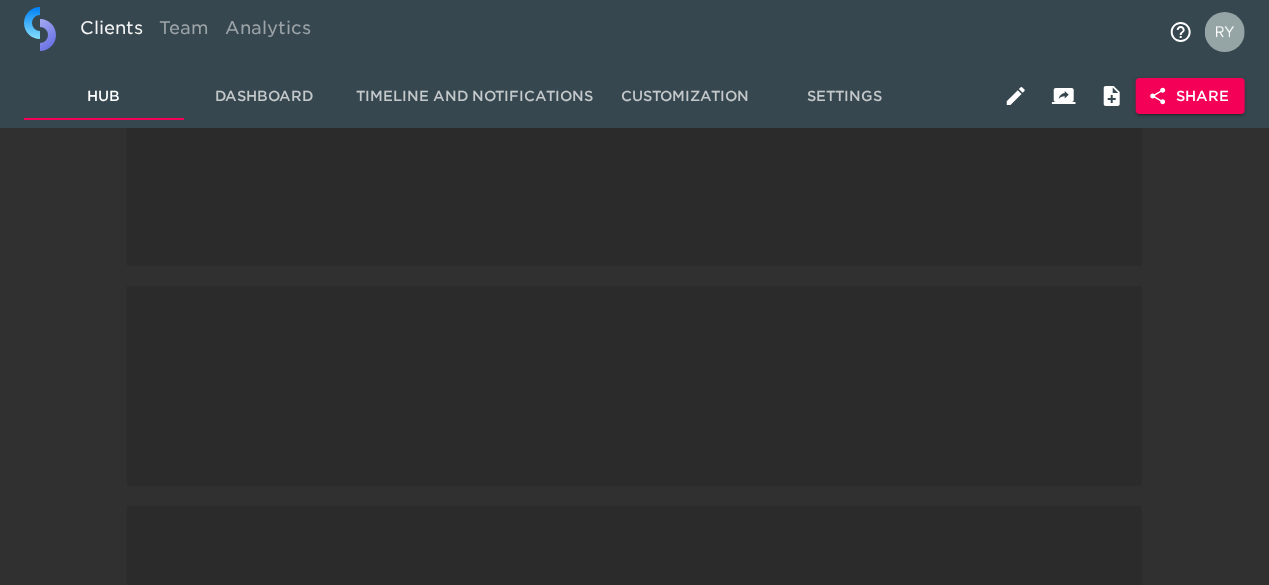 scroll, scrollTop: 0, scrollLeft: 0, axis: both 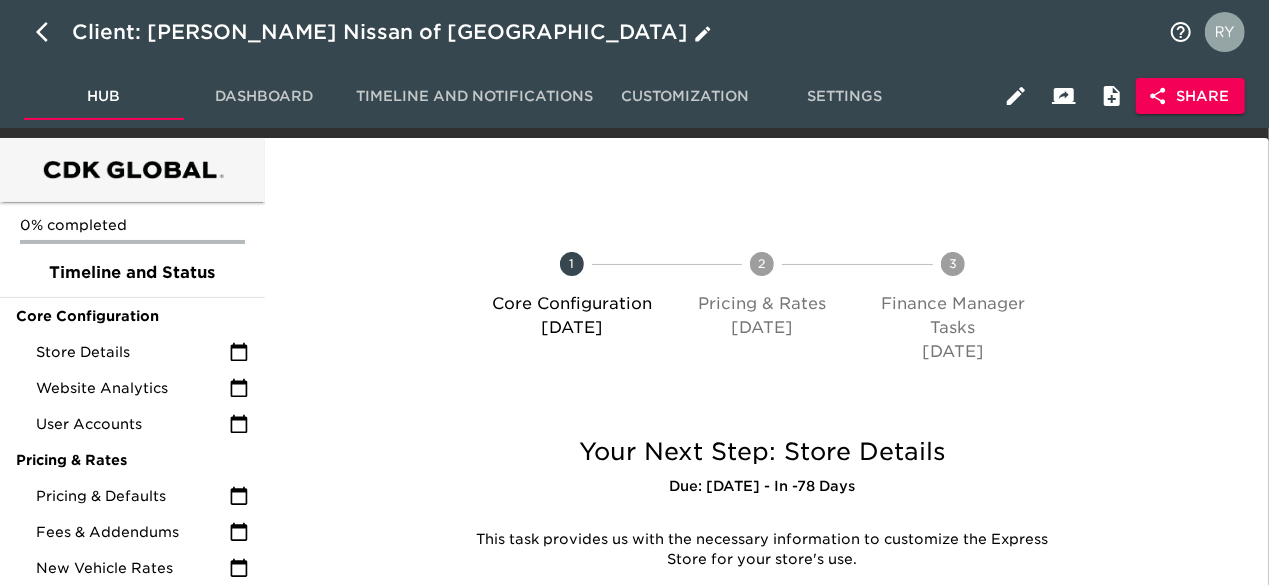 click 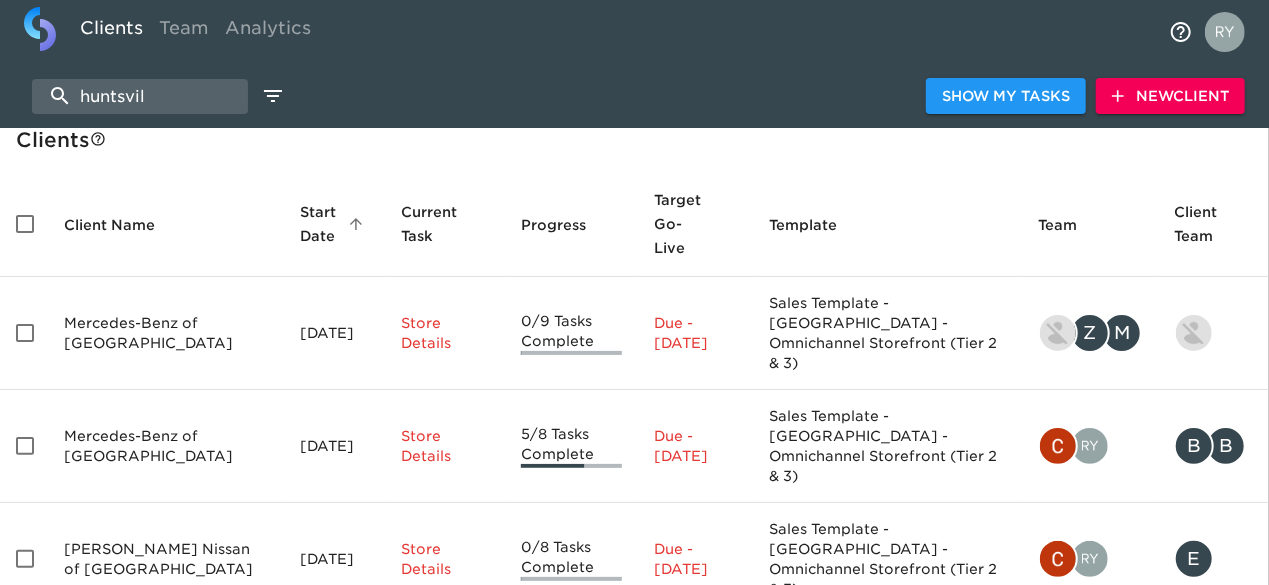 scroll, scrollTop: 0, scrollLeft: 0, axis: both 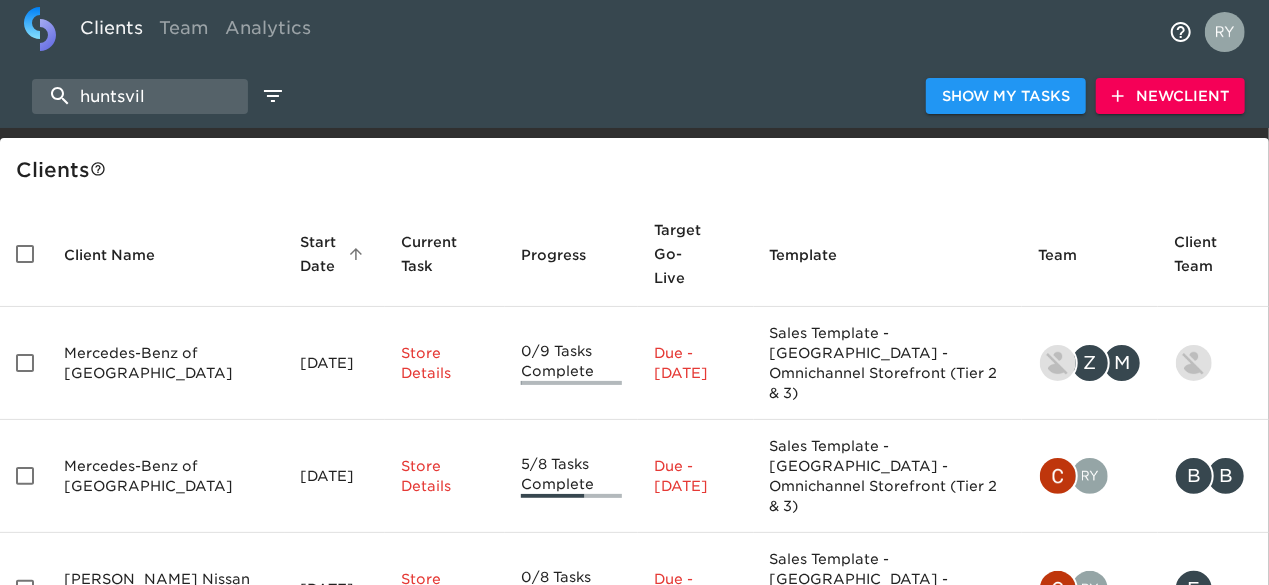 drag, startPoint x: 178, startPoint y: 107, endPoint x: -47, endPoint y: 107, distance: 225 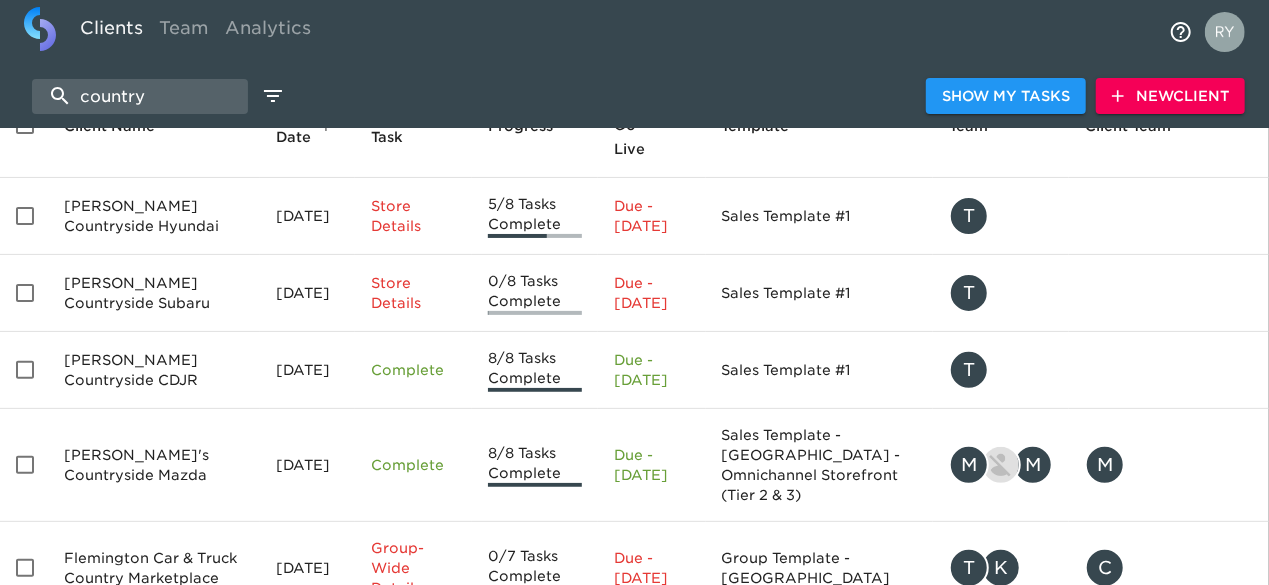 scroll, scrollTop: 0, scrollLeft: 0, axis: both 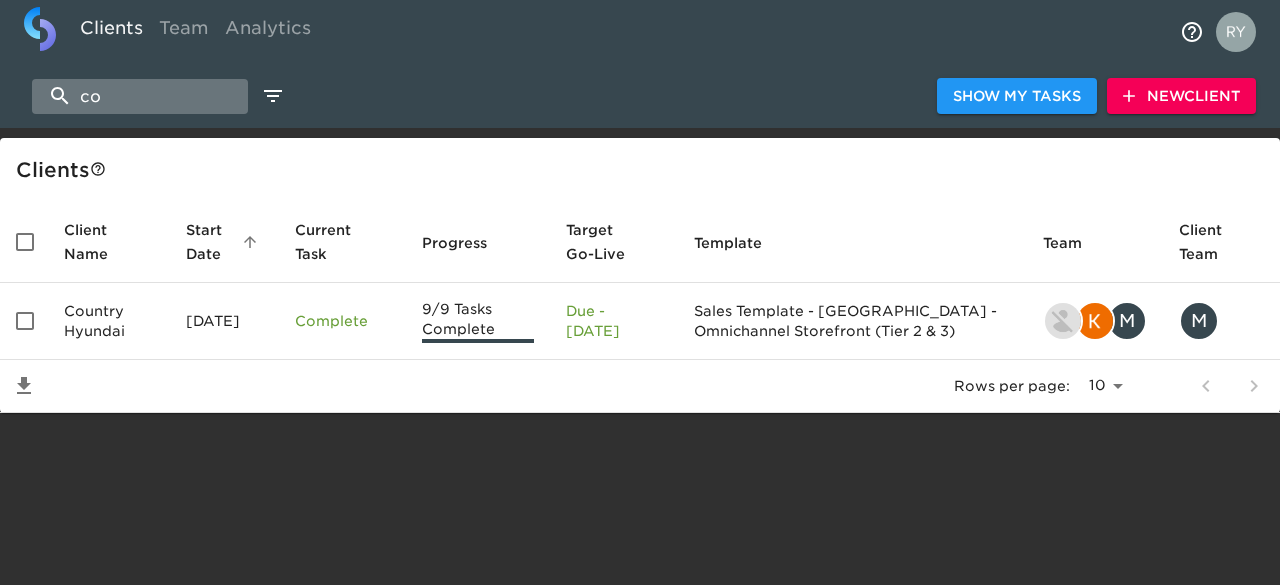 type on "c" 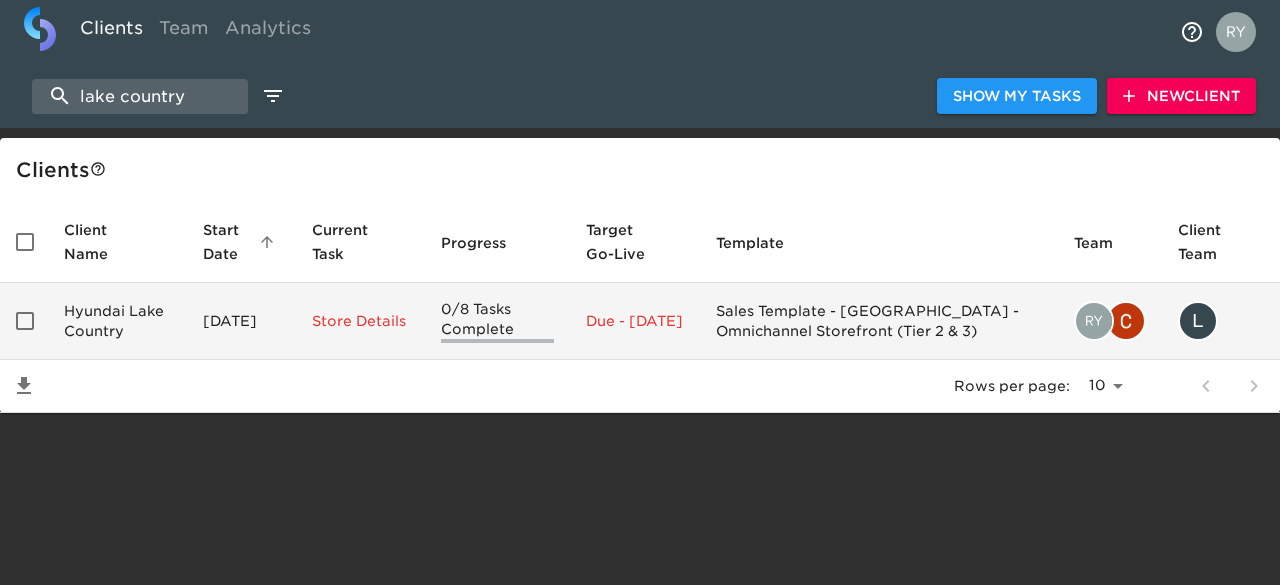 type on "lake country" 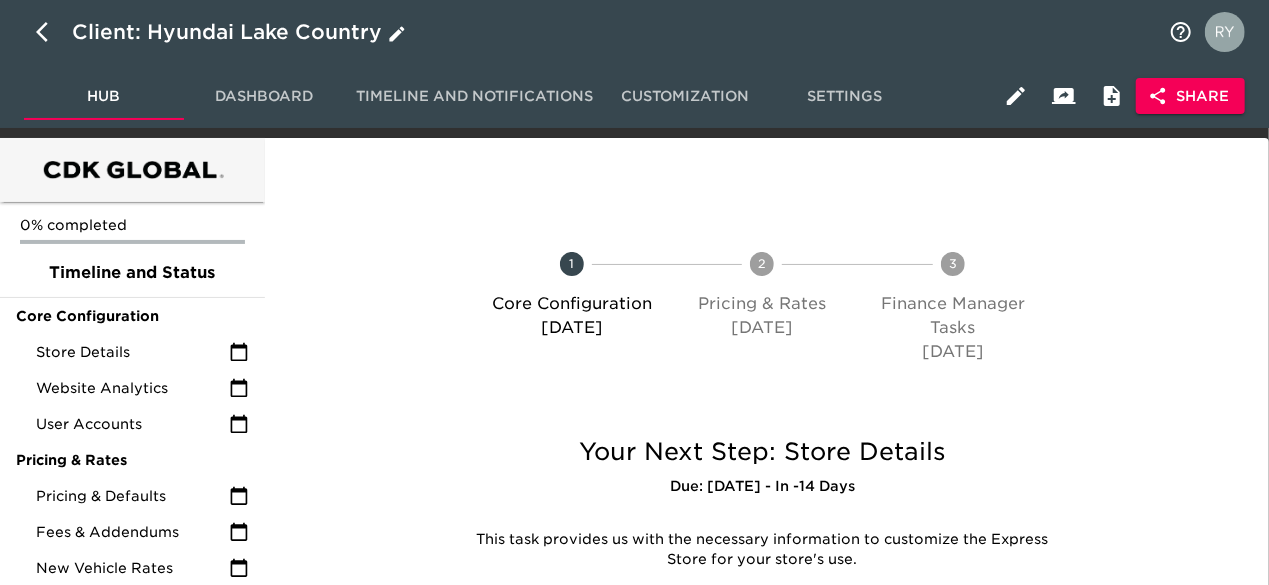 click 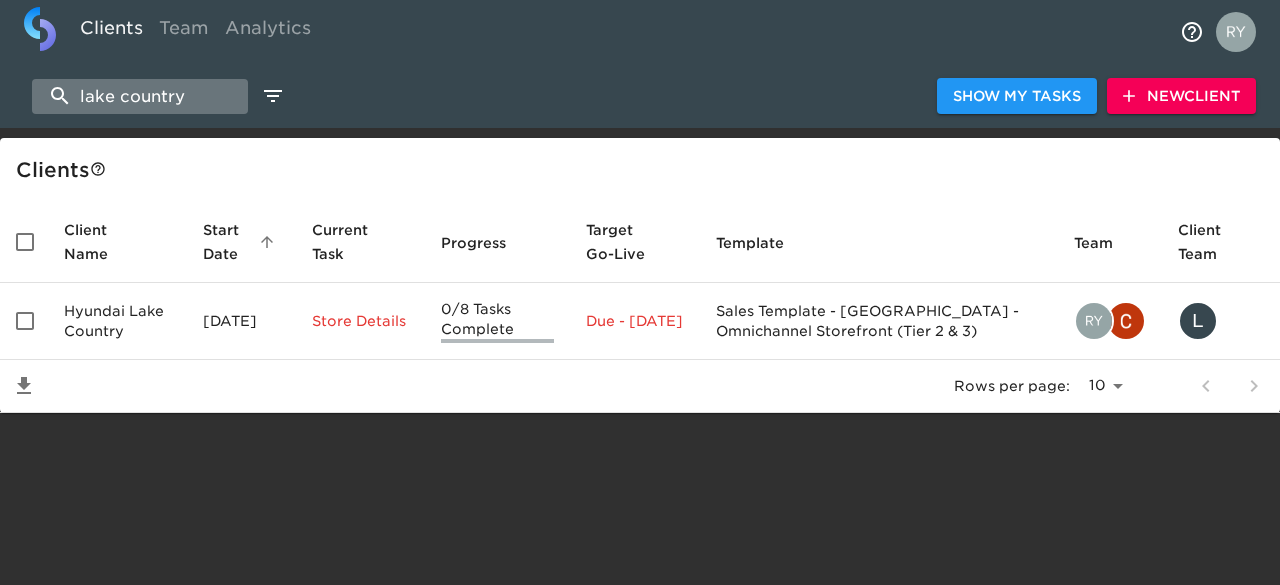 drag, startPoint x: 180, startPoint y: 106, endPoint x: 44, endPoint y: 112, distance: 136.1323 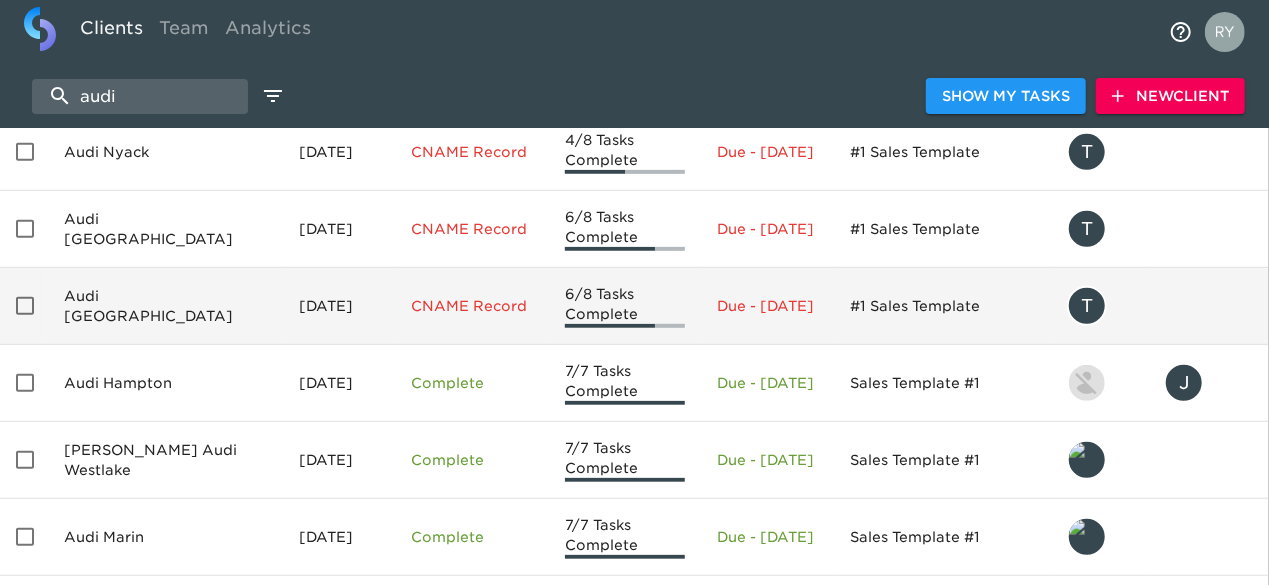 scroll, scrollTop: 317, scrollLeft: 0, axis: vertical 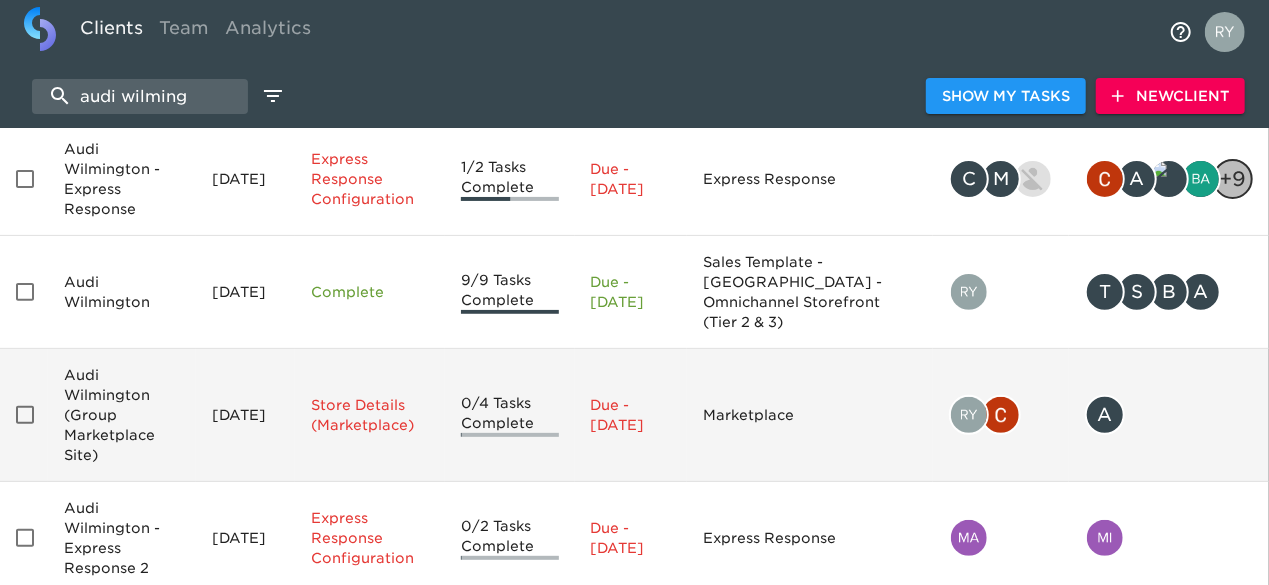 type on "audi wilming" 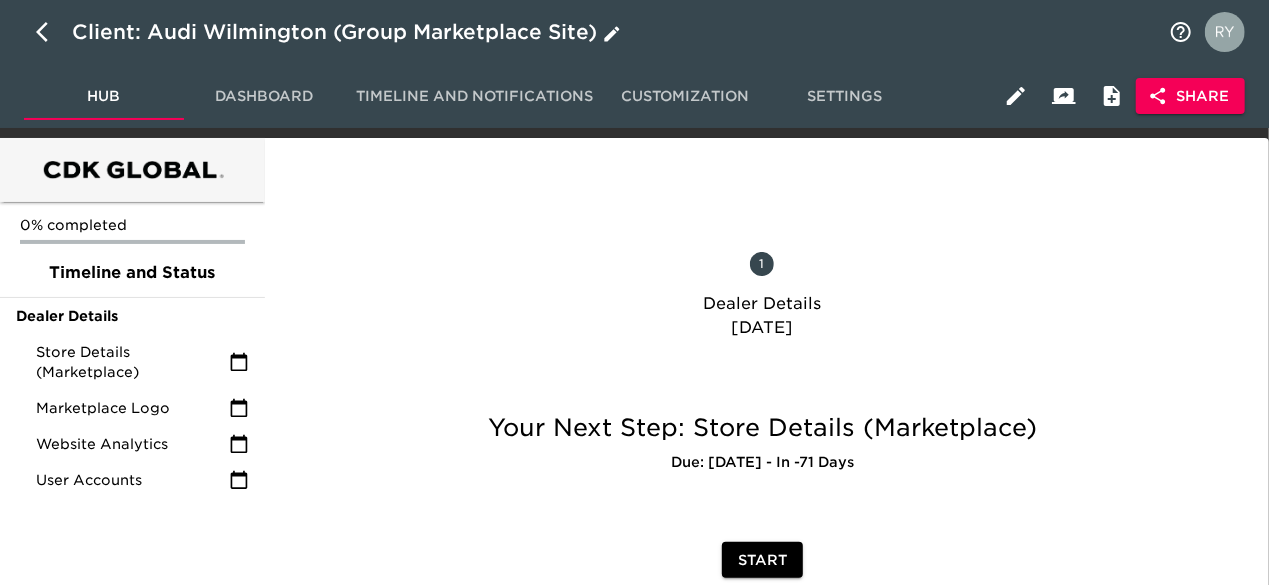 click 